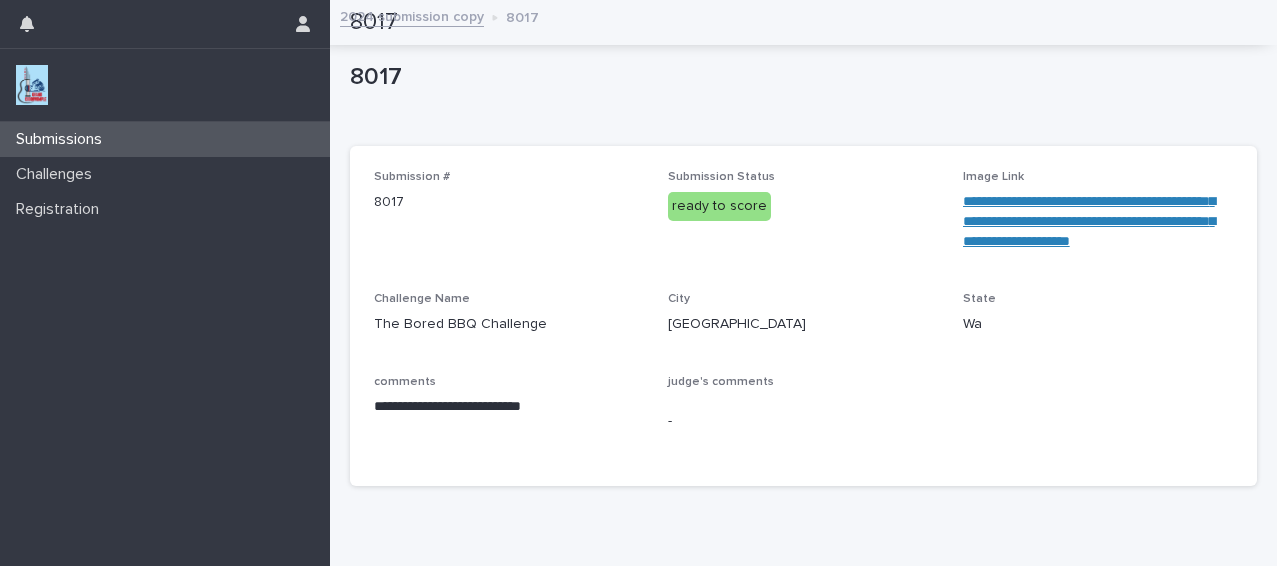 scroll, scrollTop: 0, scrollLeft: 0, axis: both 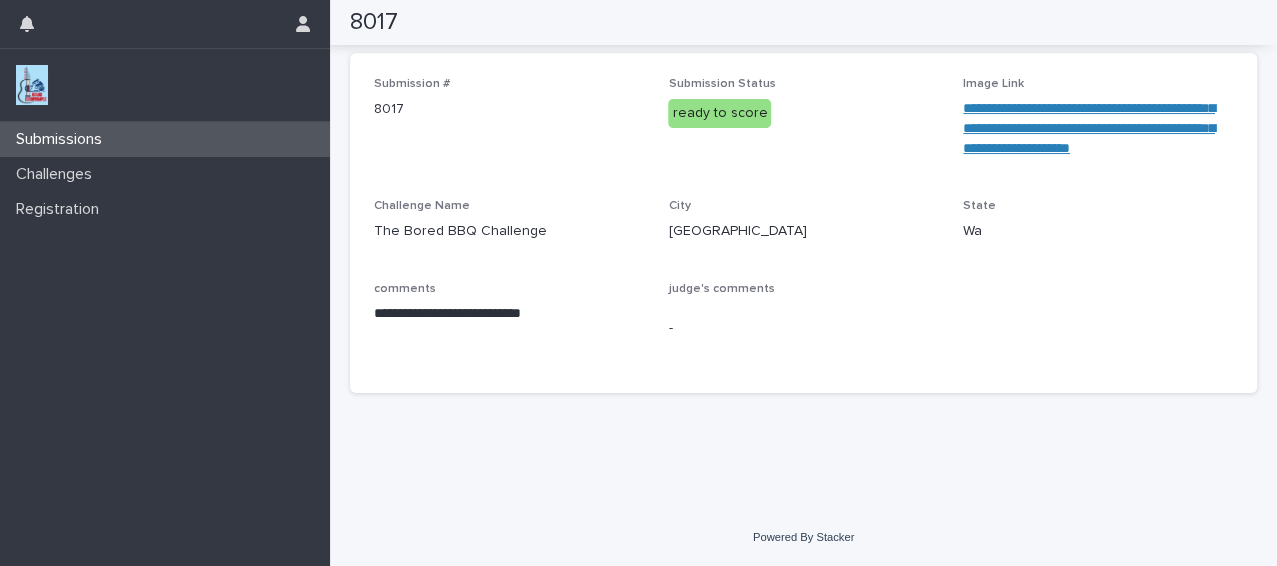 click on "Submissions" at bounding box center (63, 139) 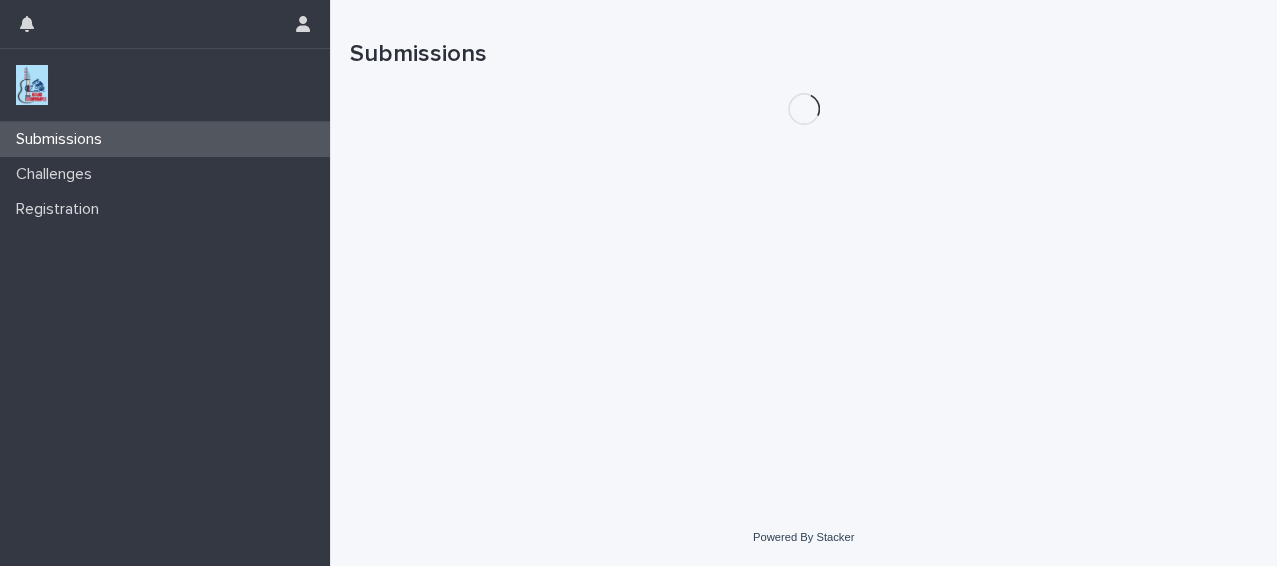 scroll, scrollTop: 0, scrollLeft: 0, axis: both 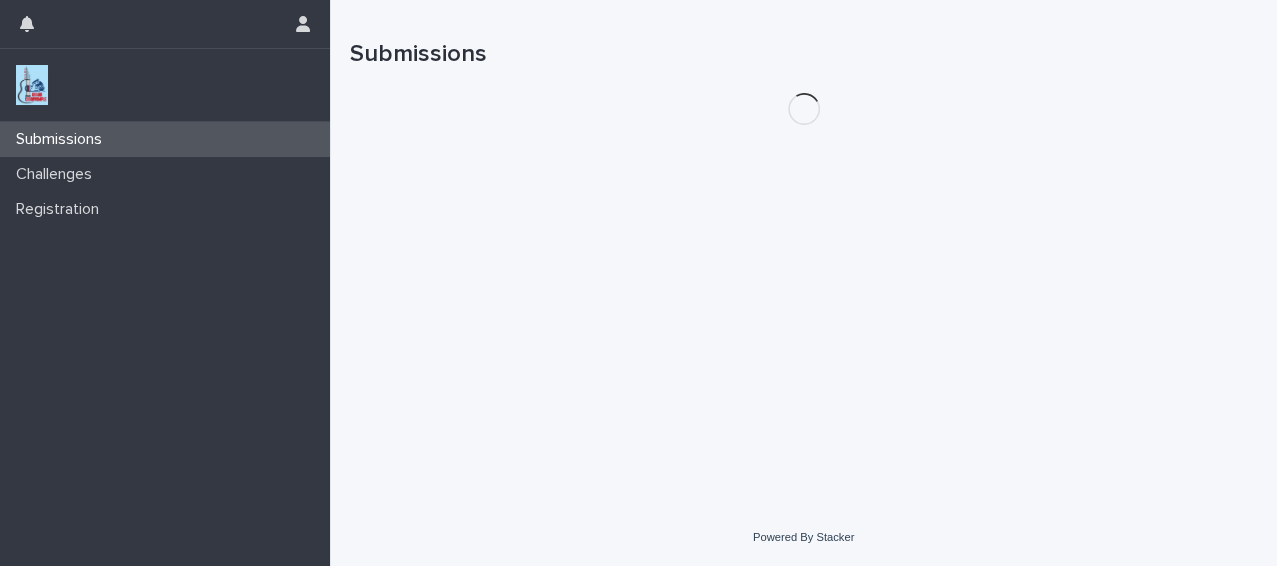 click on "Submissions" at bounding box center [63, 139] 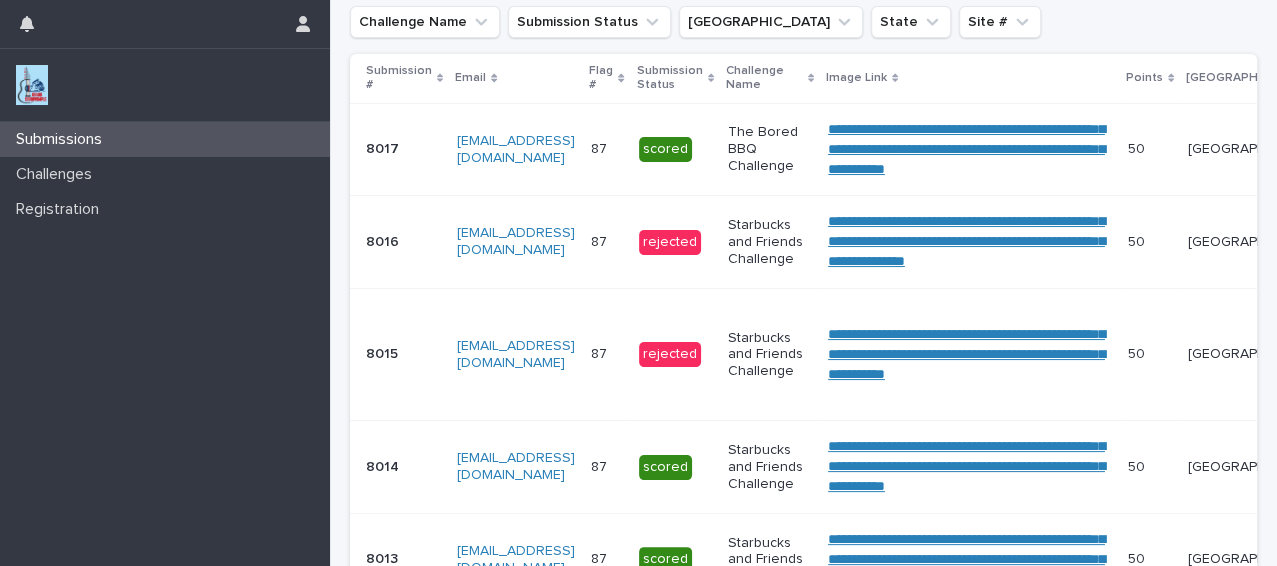 scroll, scrollTop: 361, scrollLeft: 0, axis: vertical 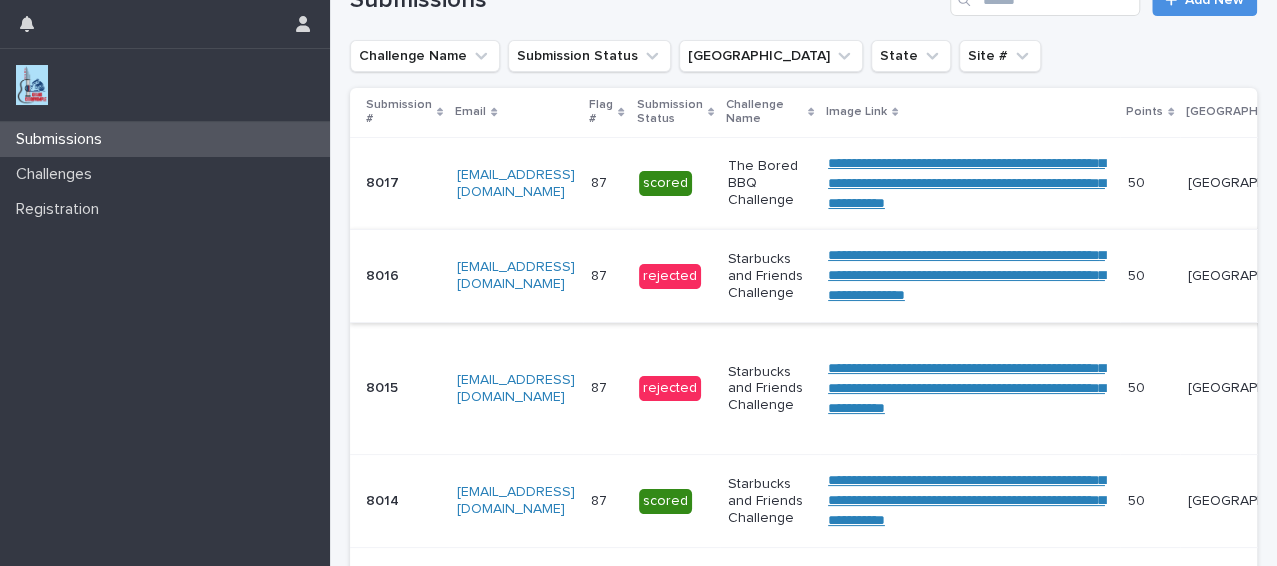click on "**********" at bounding box center (966, 275) 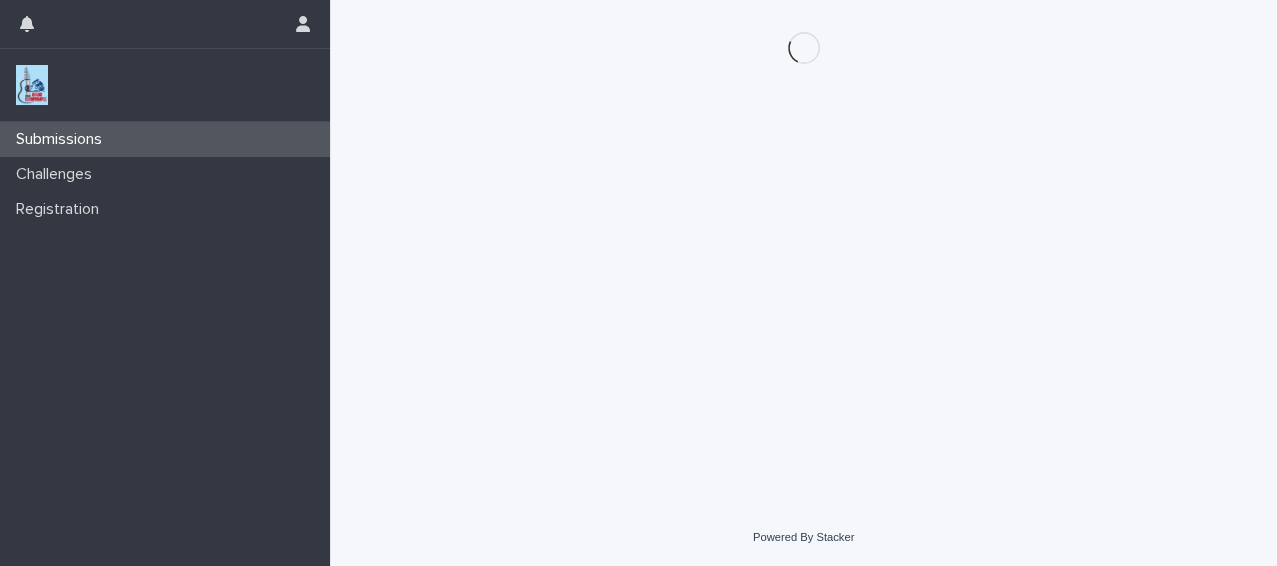 scroll, scrollTop: 0, scrollLeft: 0, axis: both 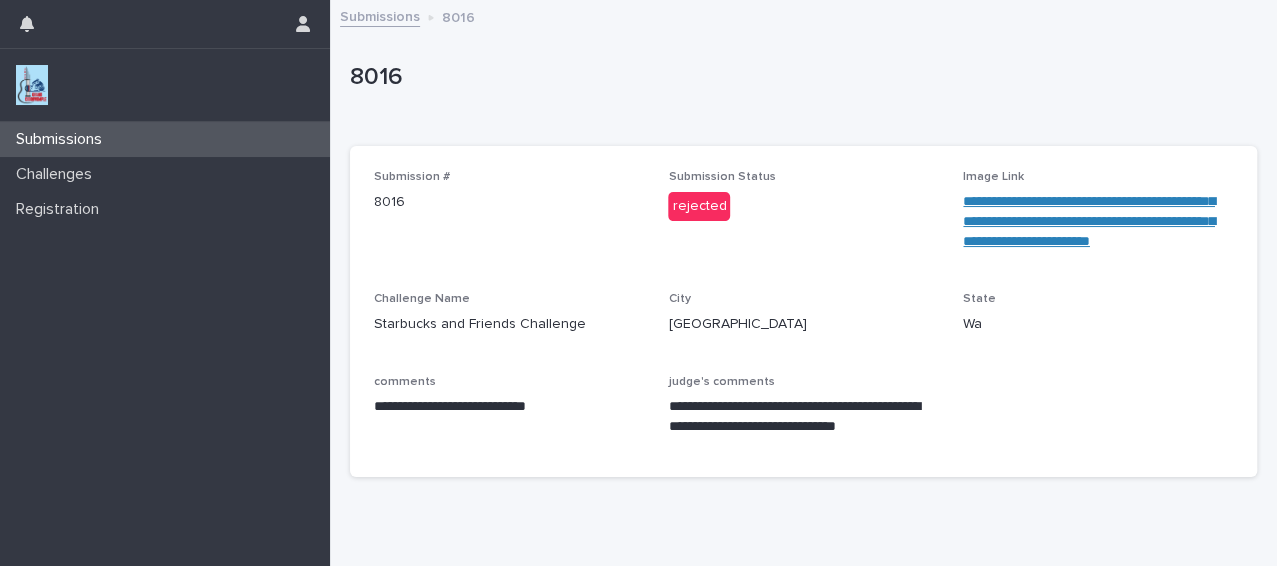 click on "**********" at bounding box center [1089, 221] 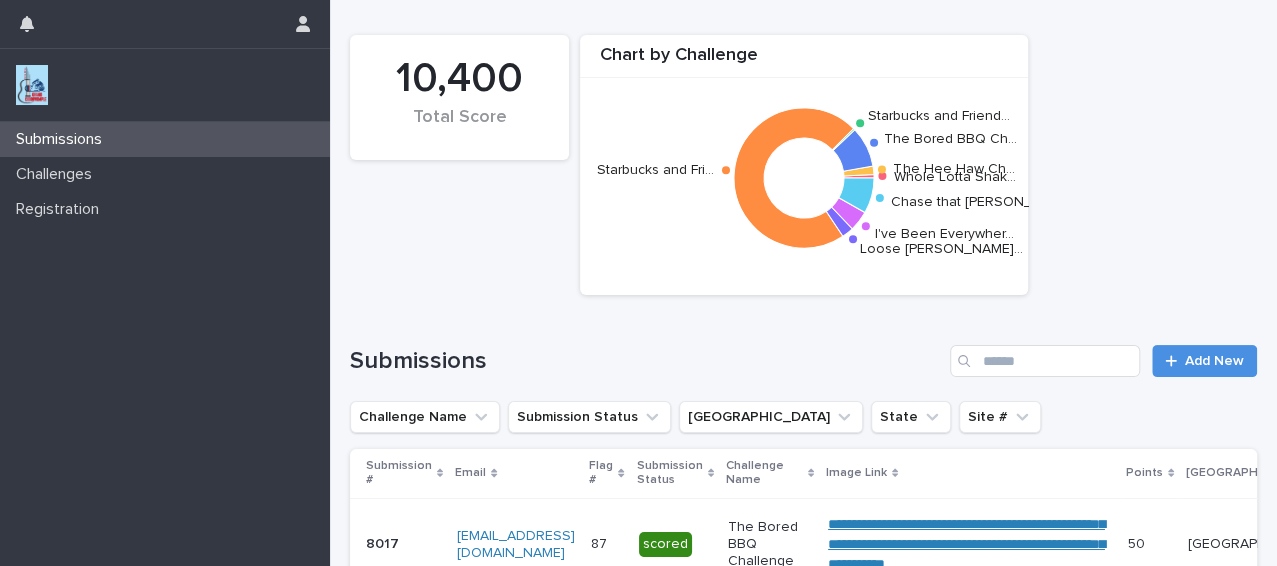 click on "Submissions" at bounding box center (165, 139) 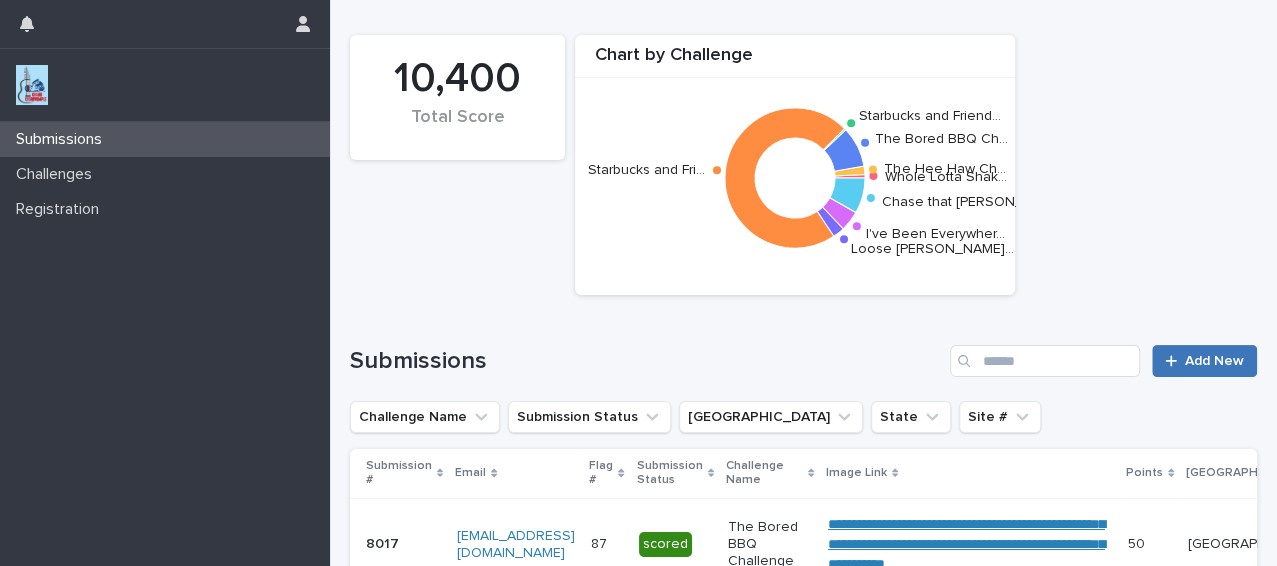 click on "Add New" at bounding box center [1214, 361] 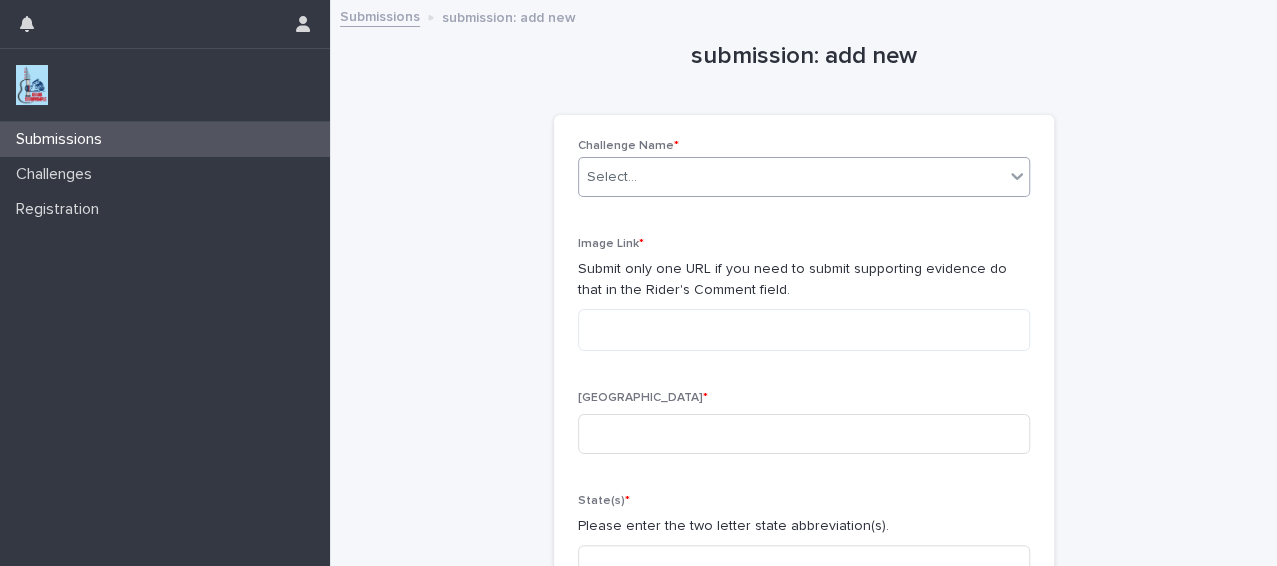 click on "Select..." at bounding box center (791, 177) 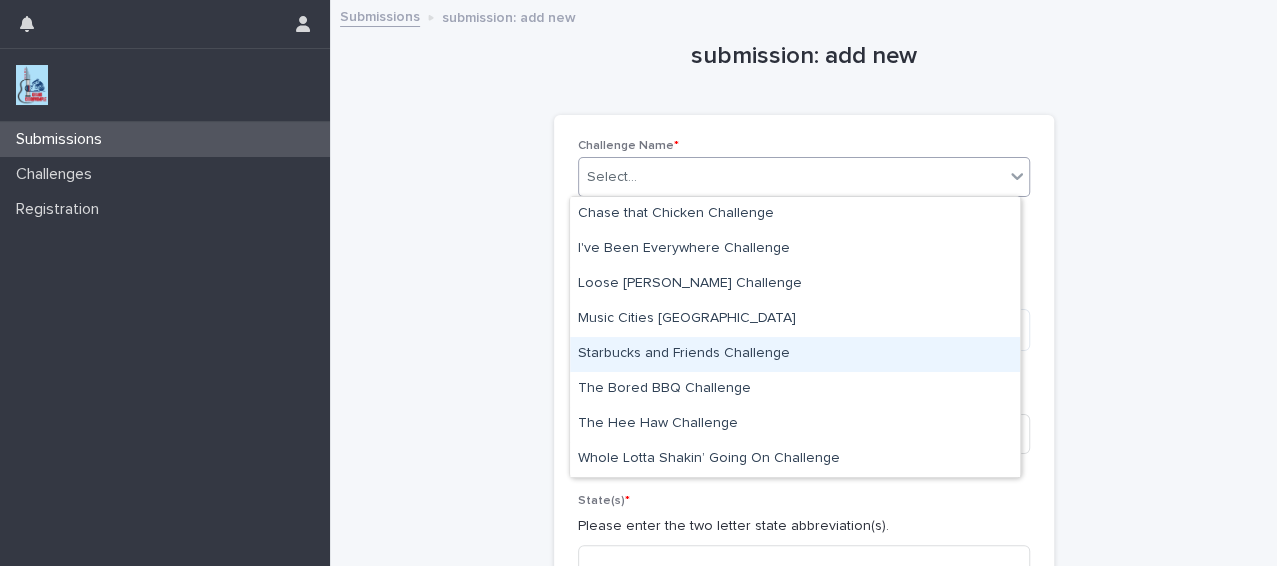 click on "Starbucks and Friends Challenge" at bounding box center (795, 354) 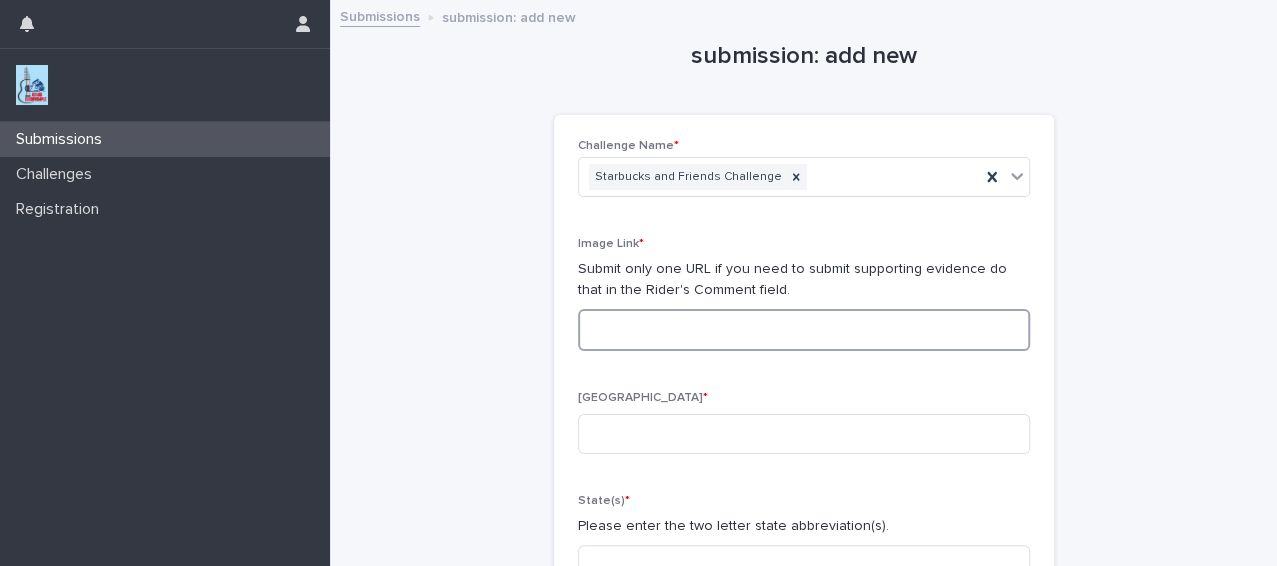 paste on "**********" 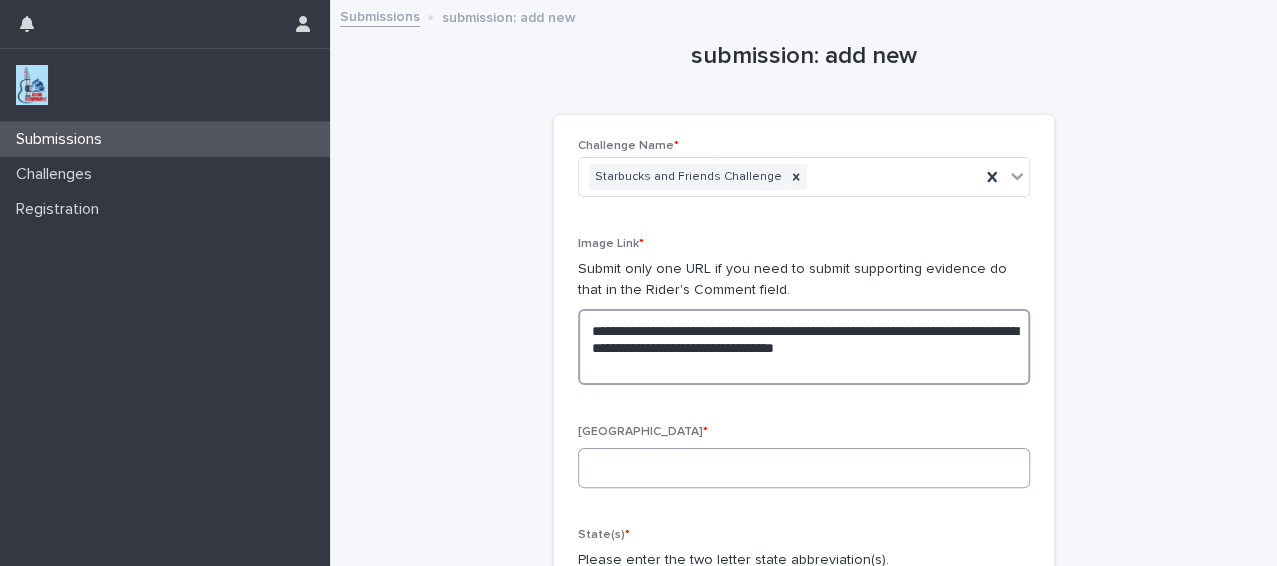 type on "**********" 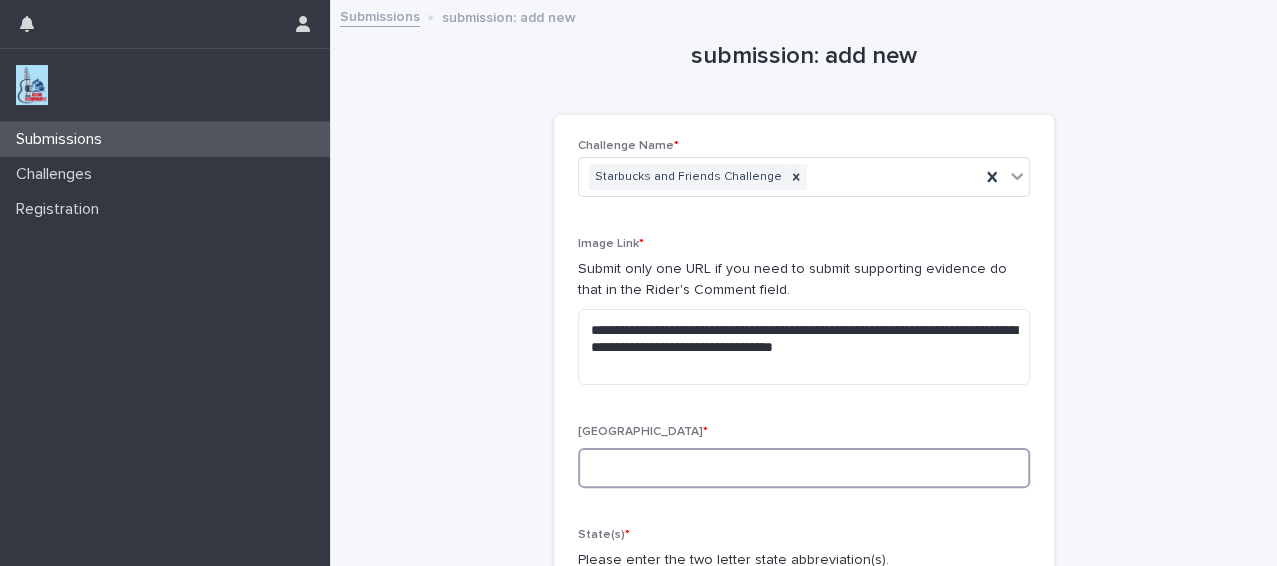click at bounding box center (804, 468) 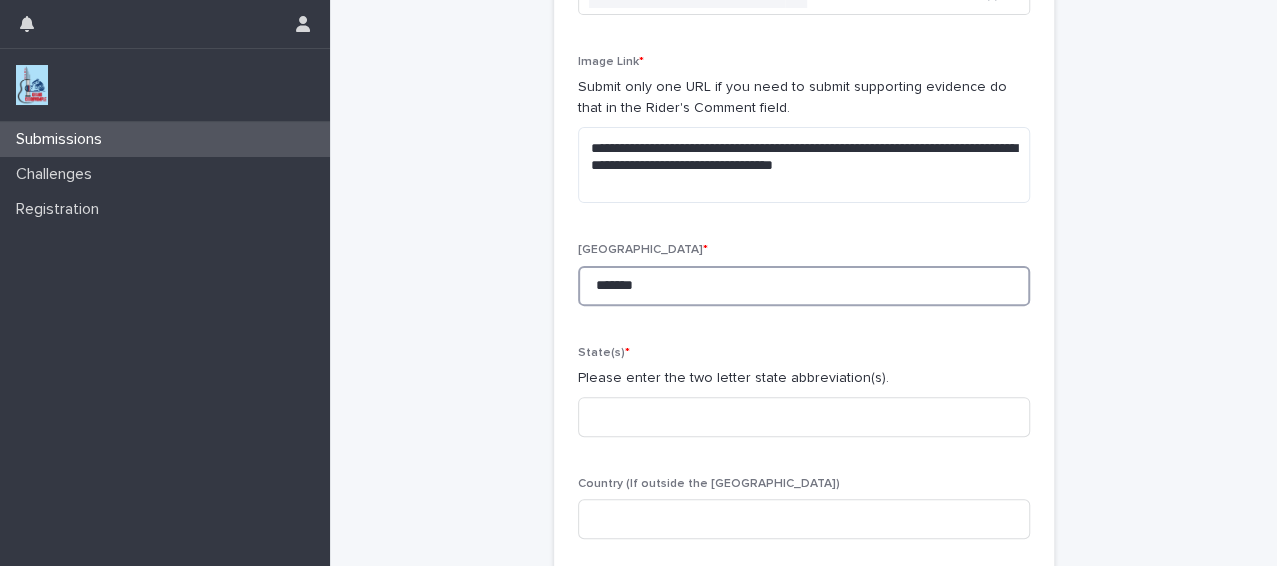 scroll, scrollTop: 193, scrollLeft: 0, axis: vertical 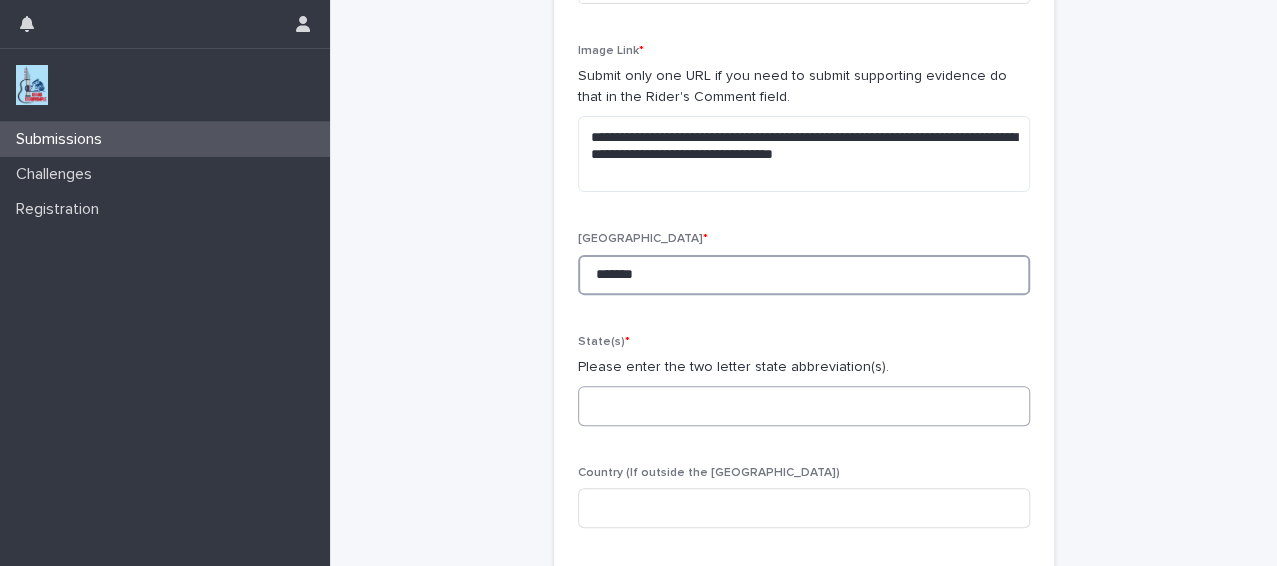 type on "*******" 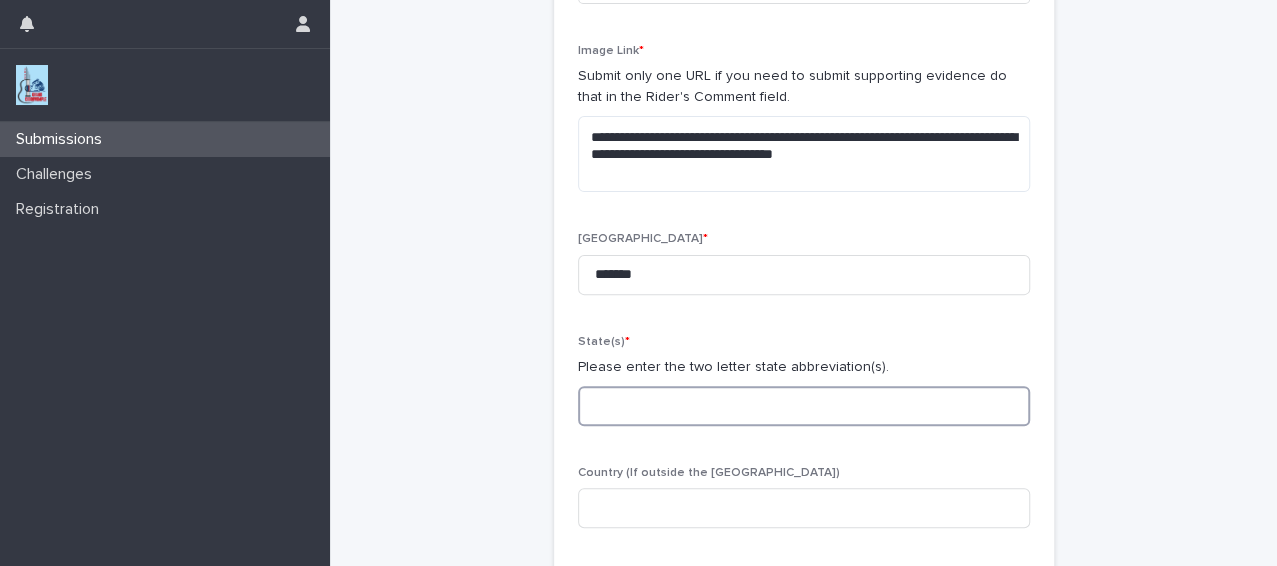 click at bounding box center (804, 406) 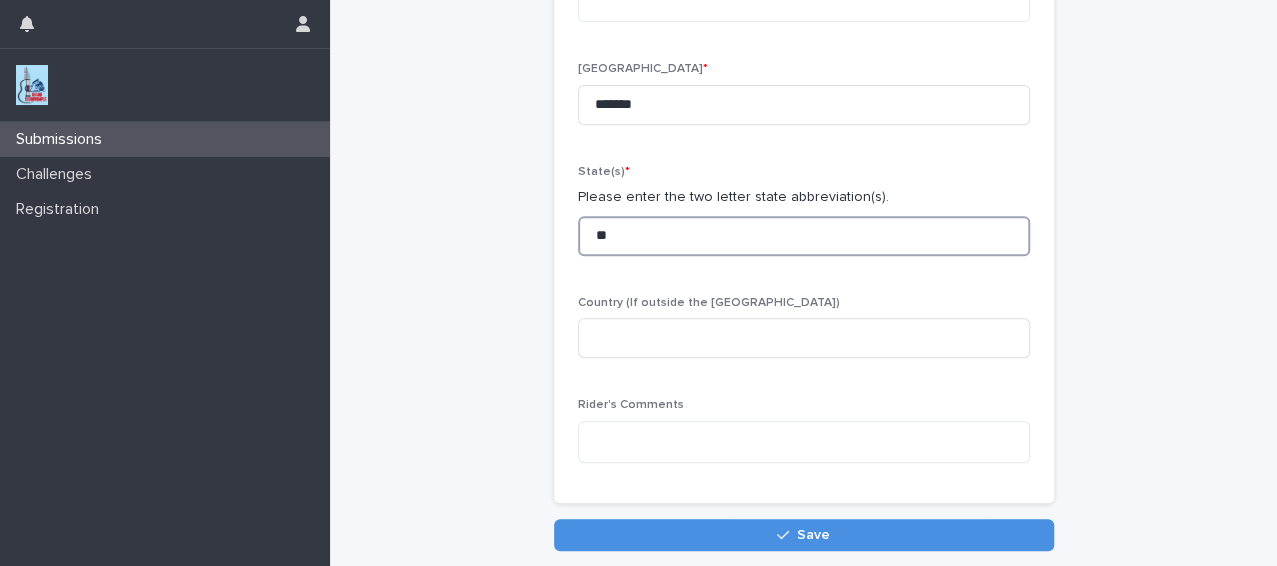 scroll, scrollTop: 366, scrollLeft: 0, axis: vertical 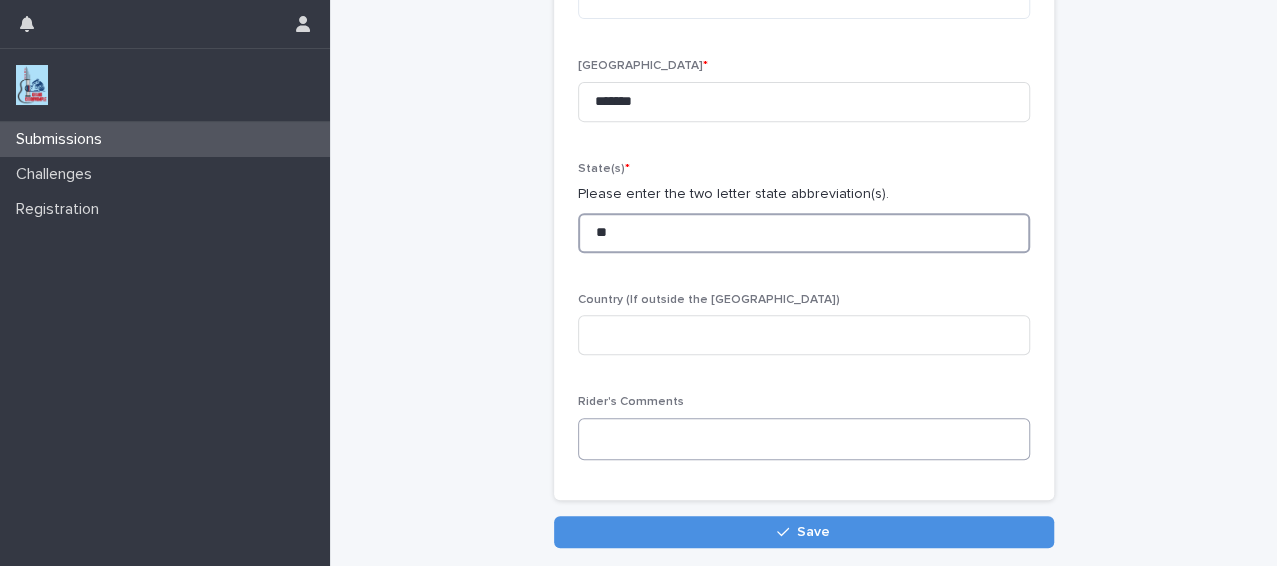 type on "**" 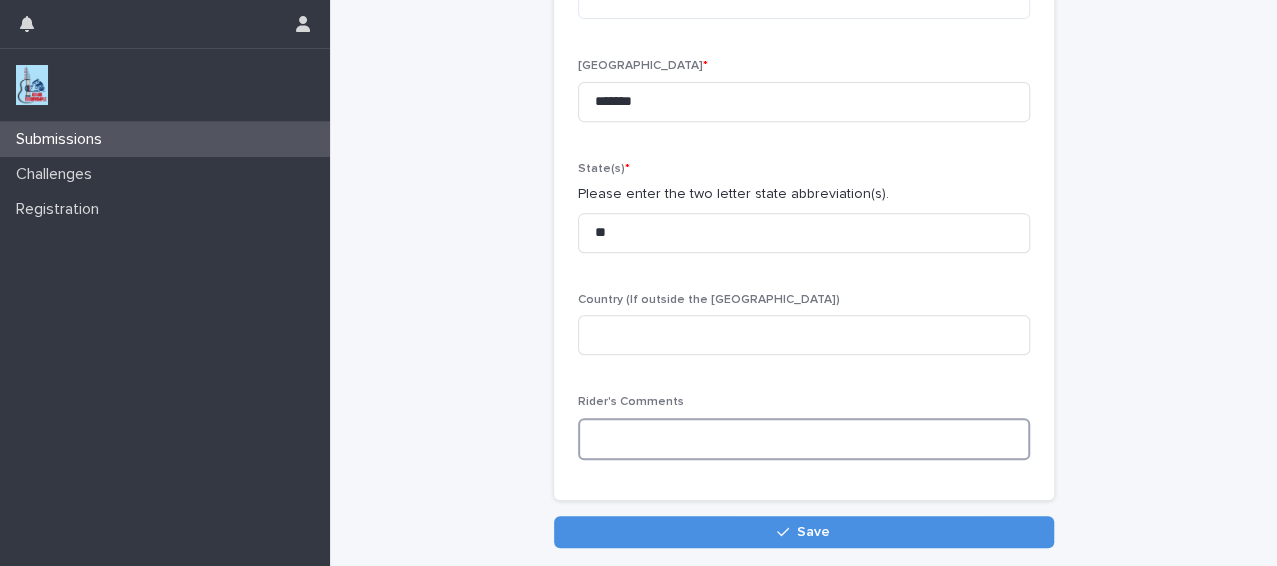 click at bounding box center [804, 439] 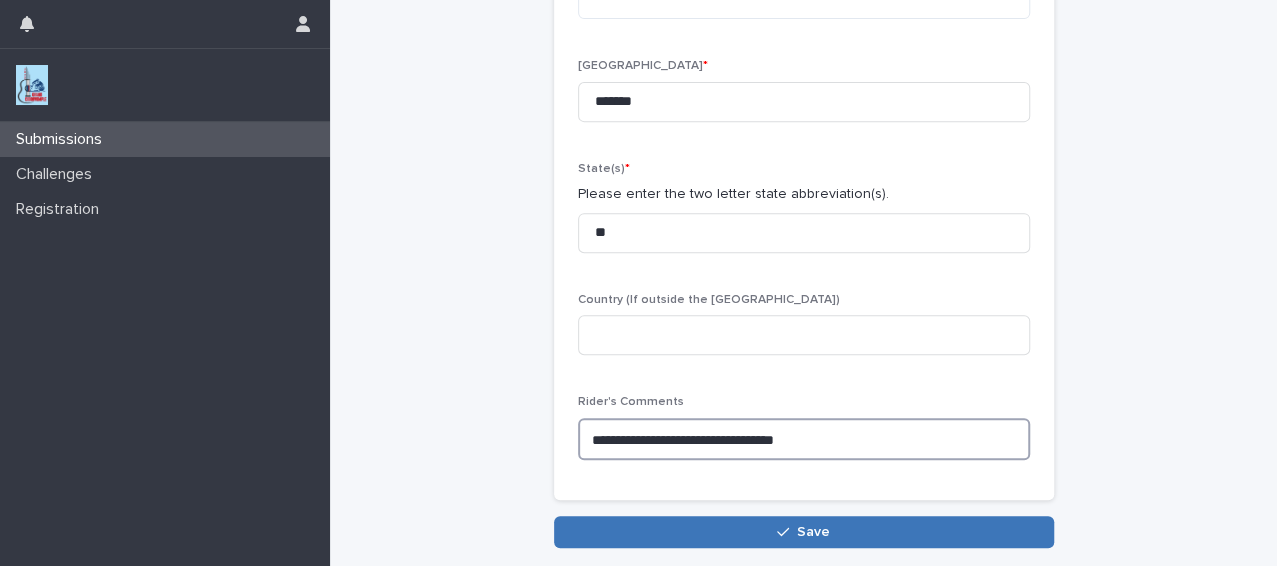 type on "**********" 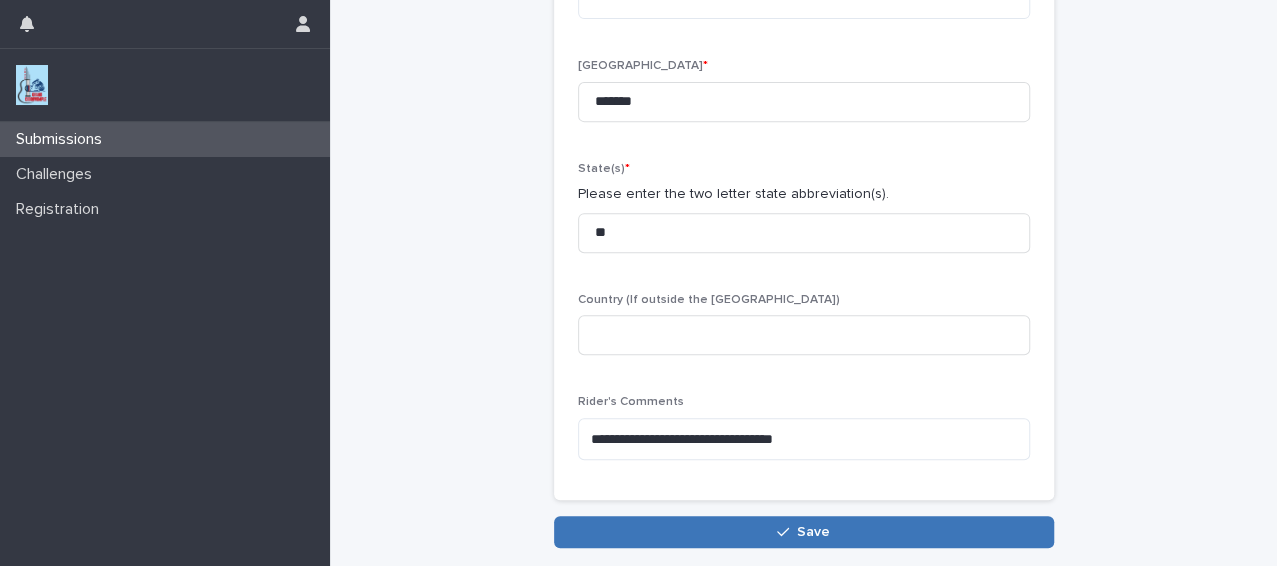 click on "Save" at bounding box center (804, 532) 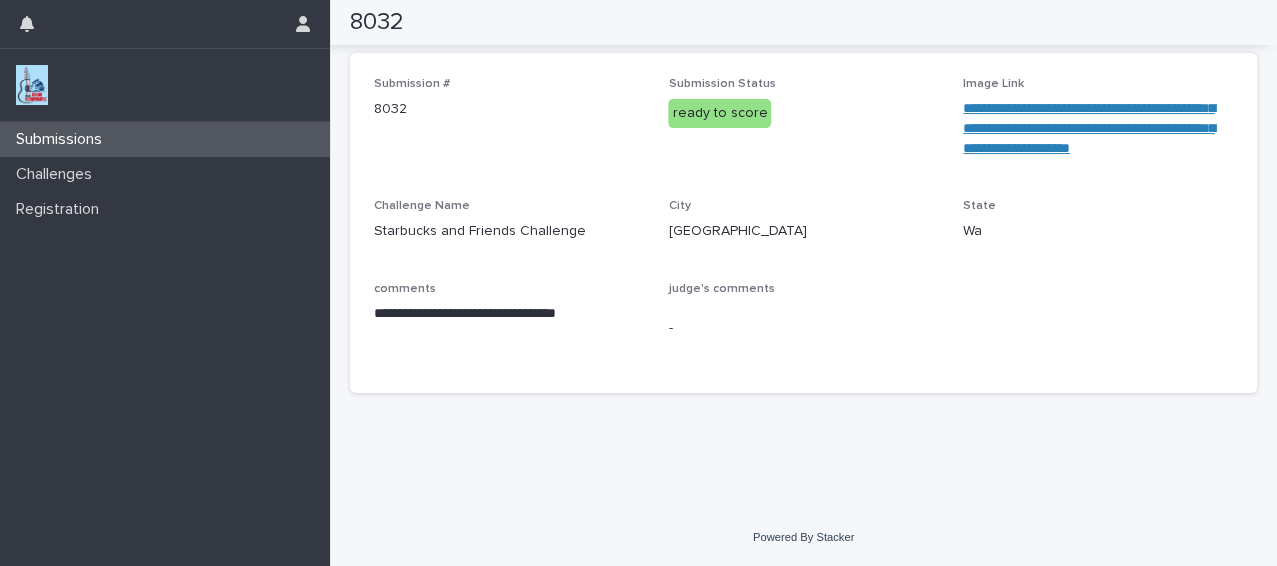 scroll, scrollTop: 133, scrollLeft: 0, axis: vertical 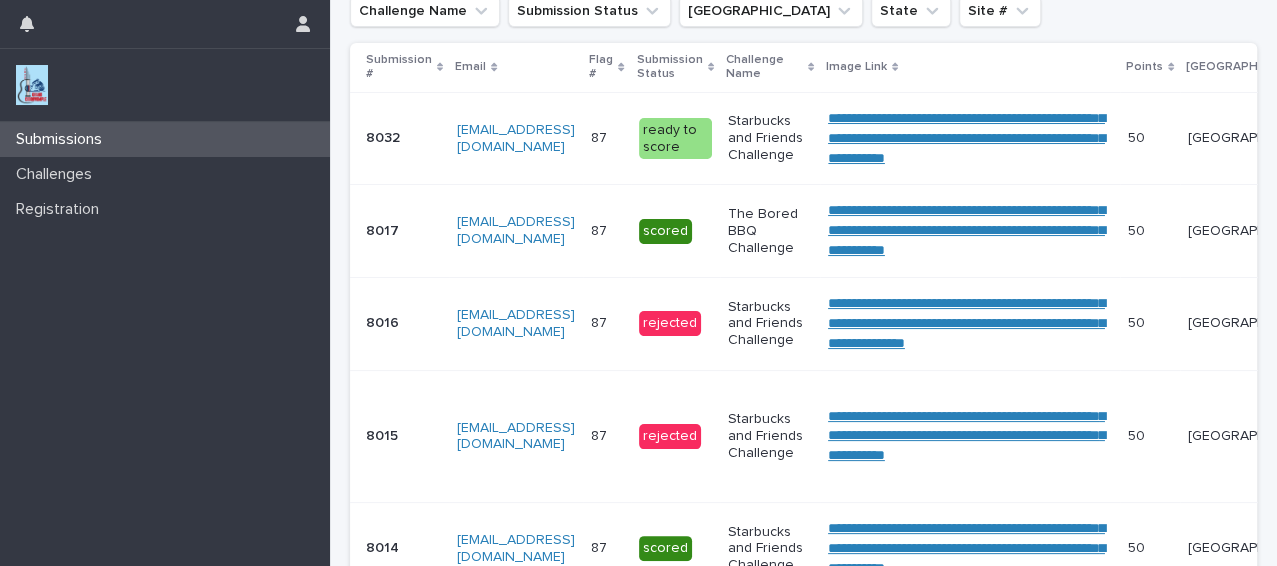 click on "Starbucks and Friends Challenge" at bounding box center [770, 436] 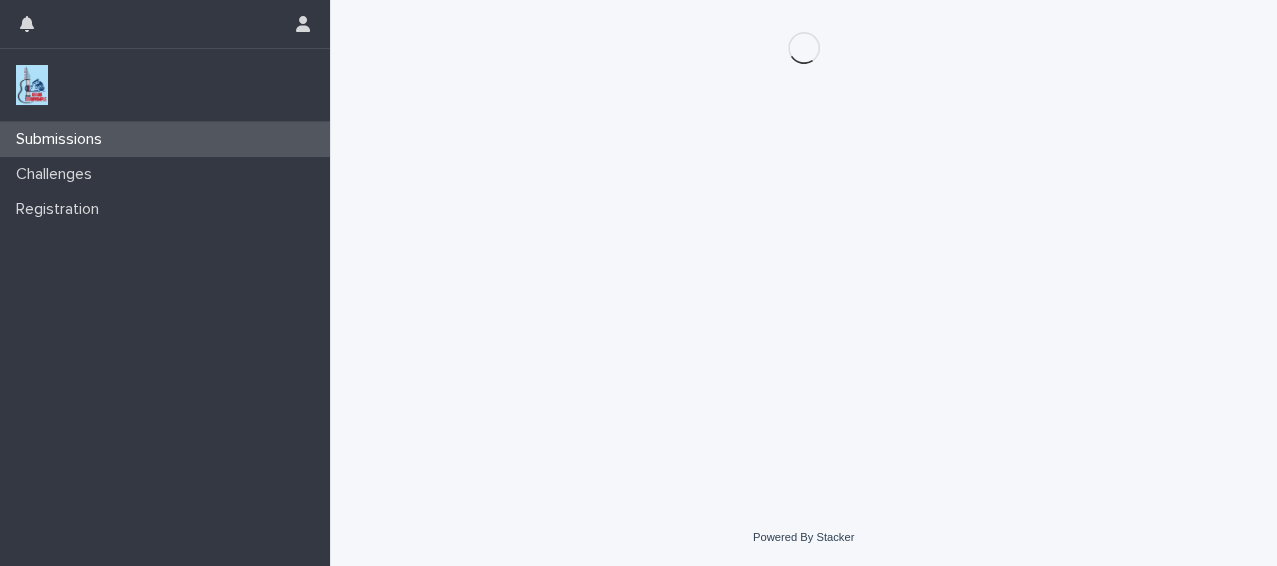 scroll, scrollTop: 0, scrollLeft: 0, axis: both 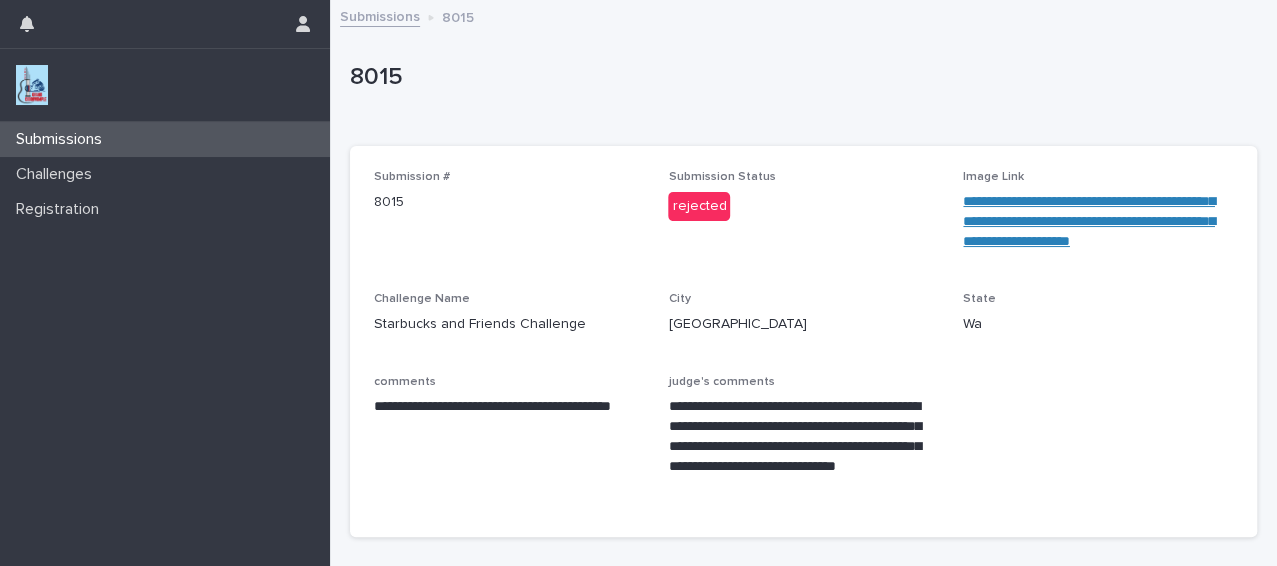 click on "Submissions" at bounding box center [165, 139] 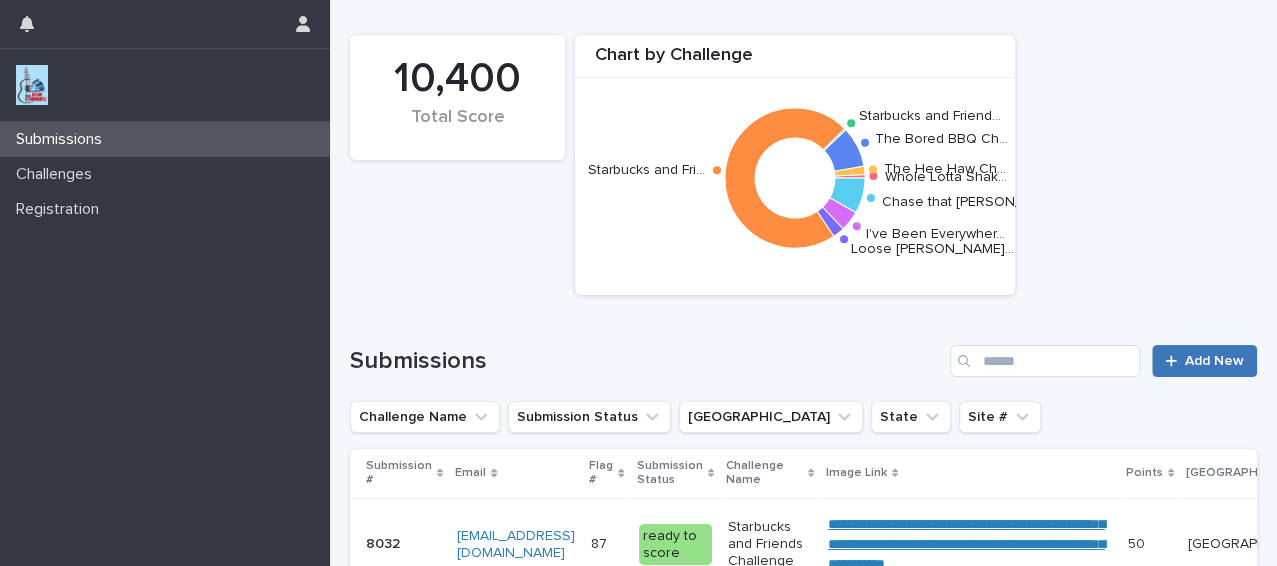 click on "Add New" at bounding box center (1214, 361) 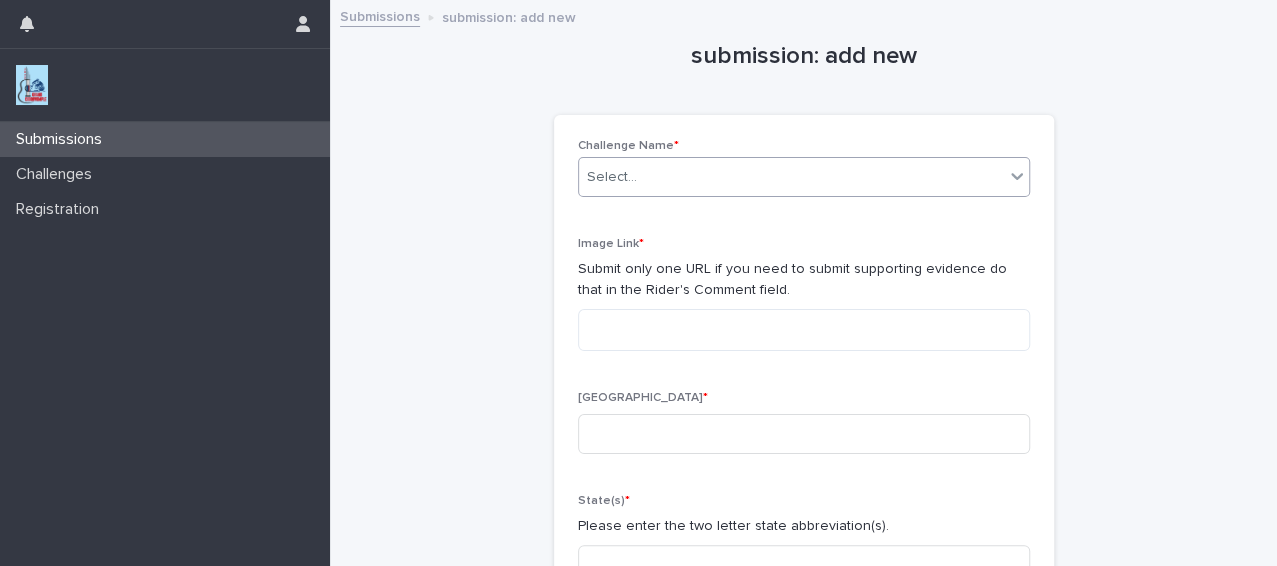 click on "Select..." at bounding box center [791, 177] 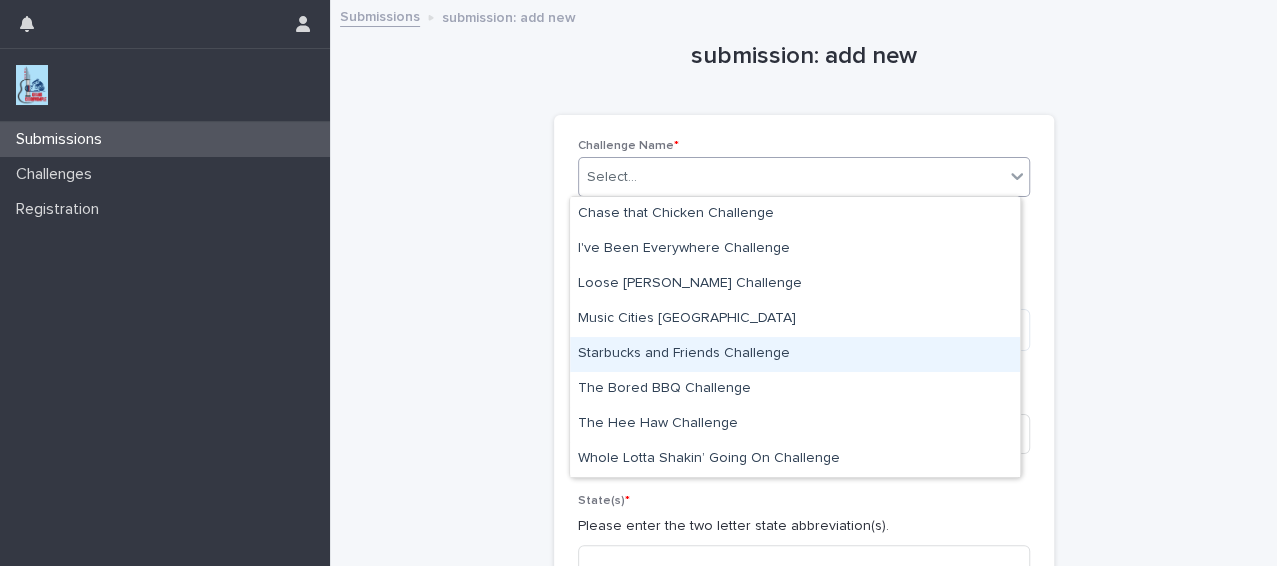 click on "Starbucks and Friends Challenge" at bounding box center [795, 354] 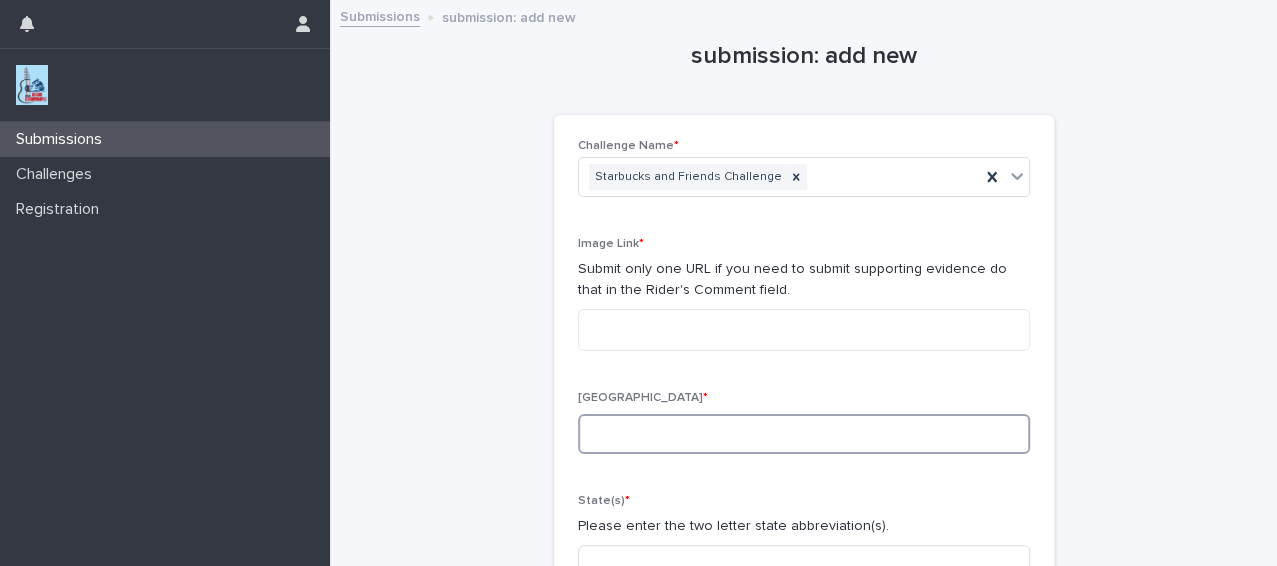 click at bounding box center (804, 434) 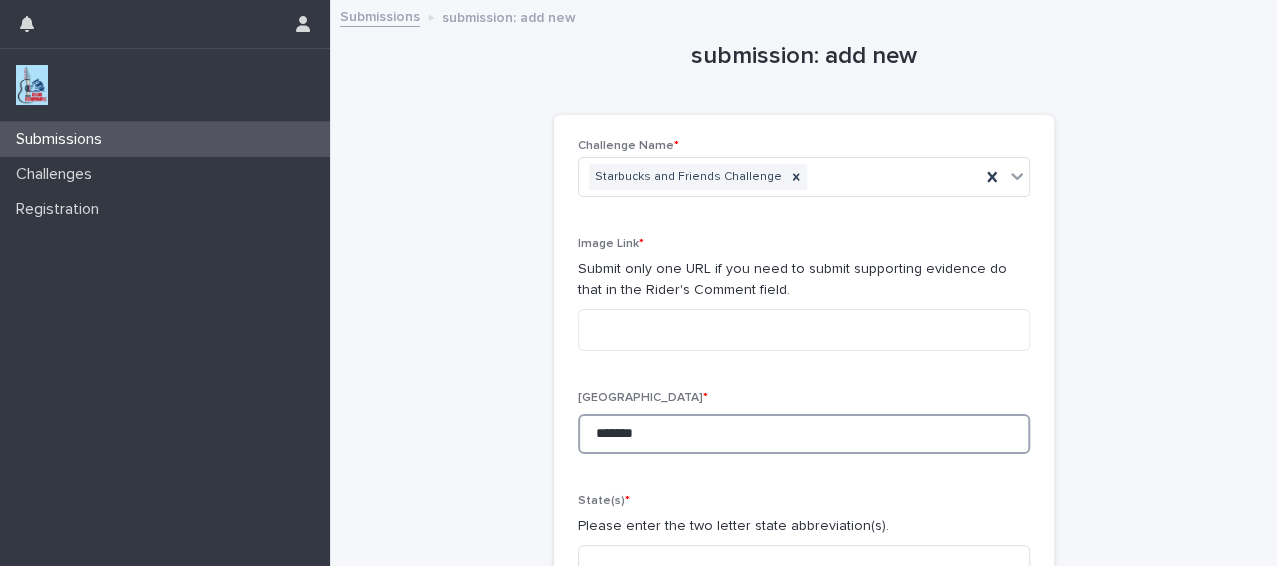 click on "*******" at bounding box center [804, 434] 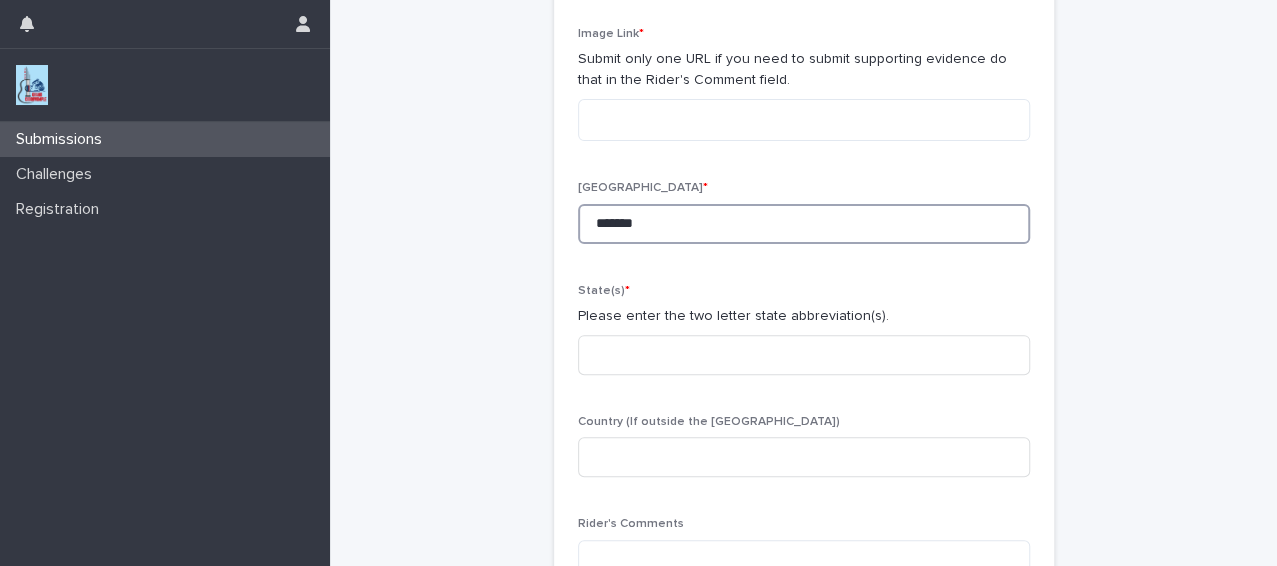 scroll, scrollTop: 217, scrollLeft: 0, axis: vertical 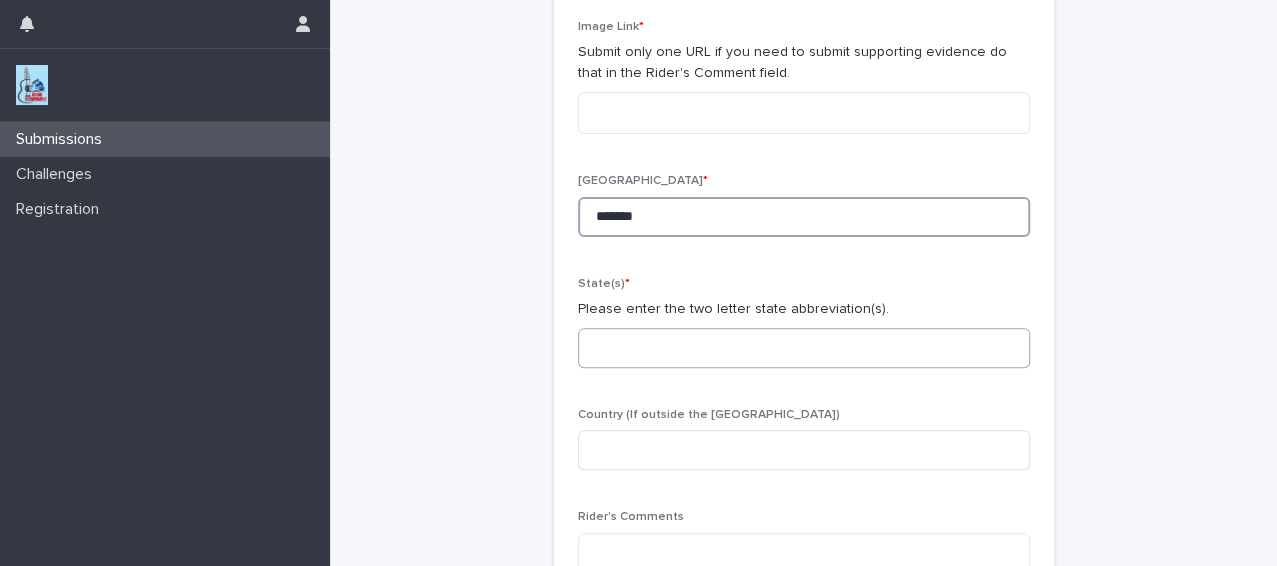 type on "*******" 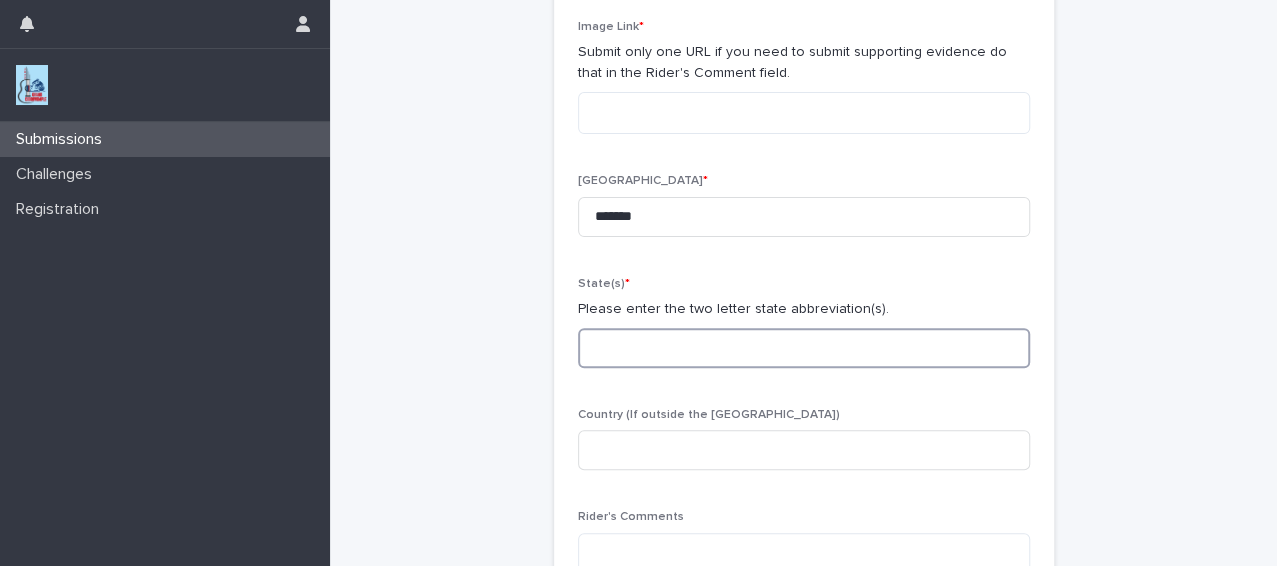 click at bounding box center (804, 348) 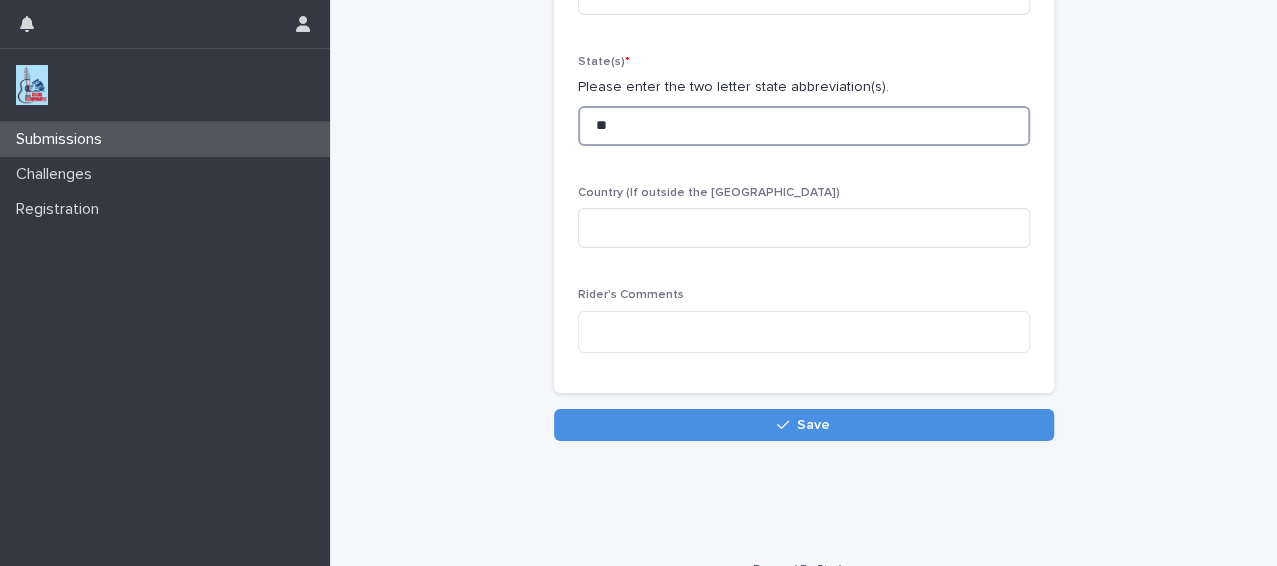 scroll, scrollTop: 470, scrollLeft: 0, axis: vertical 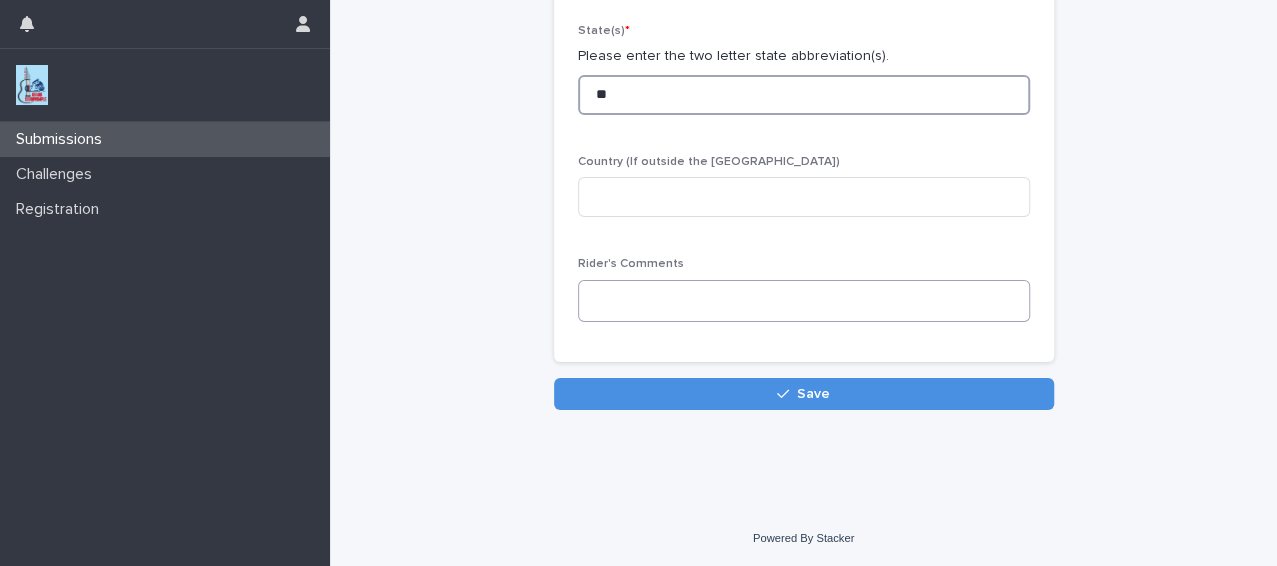 type on "**" 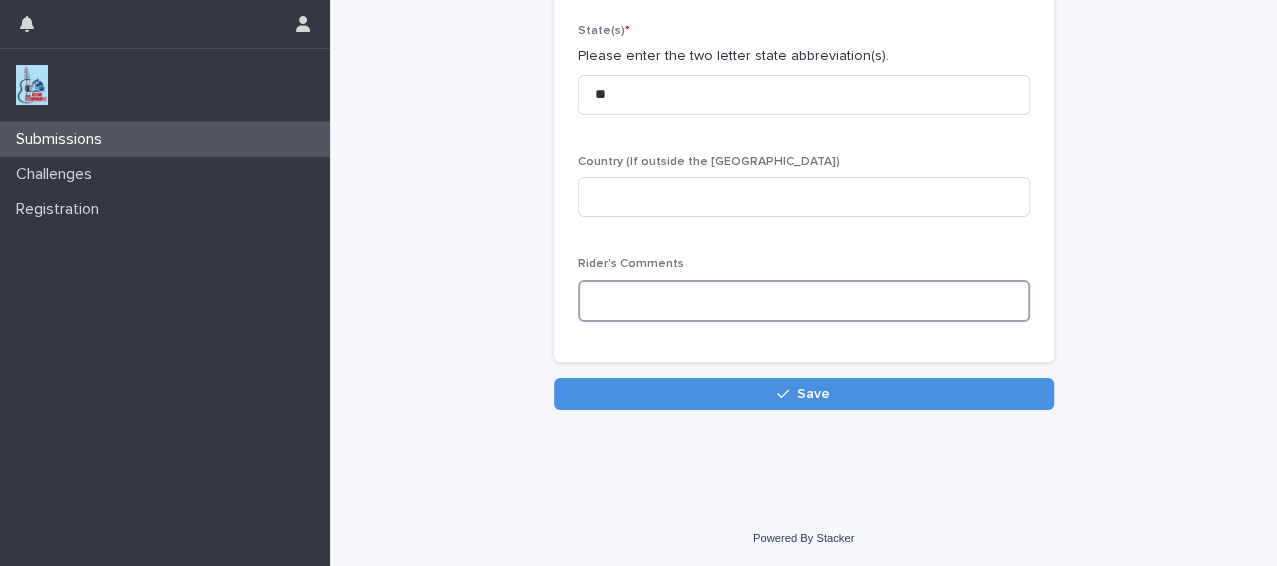 click at bounding box center [804, 301] 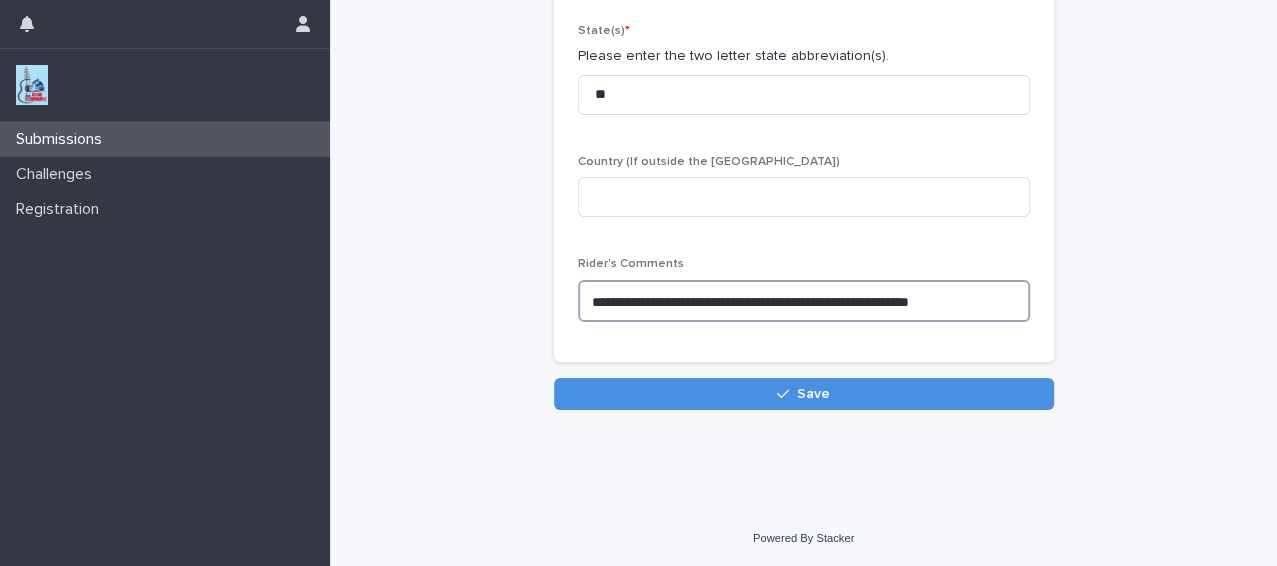 click on "**********" at bounding box center (804, 301) 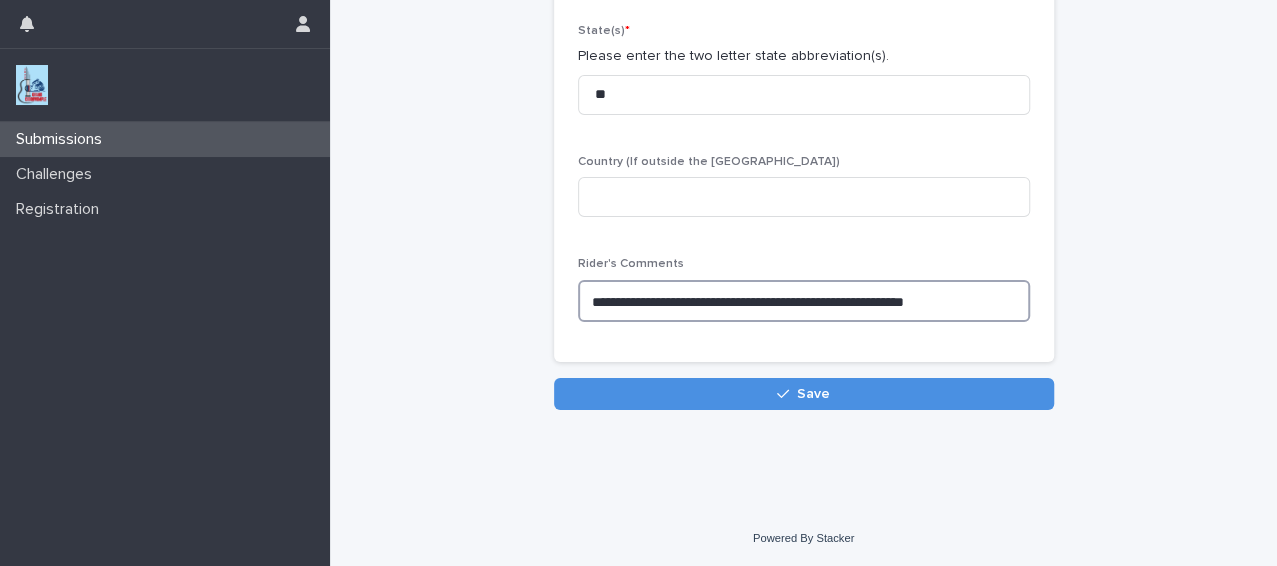type on "**********" 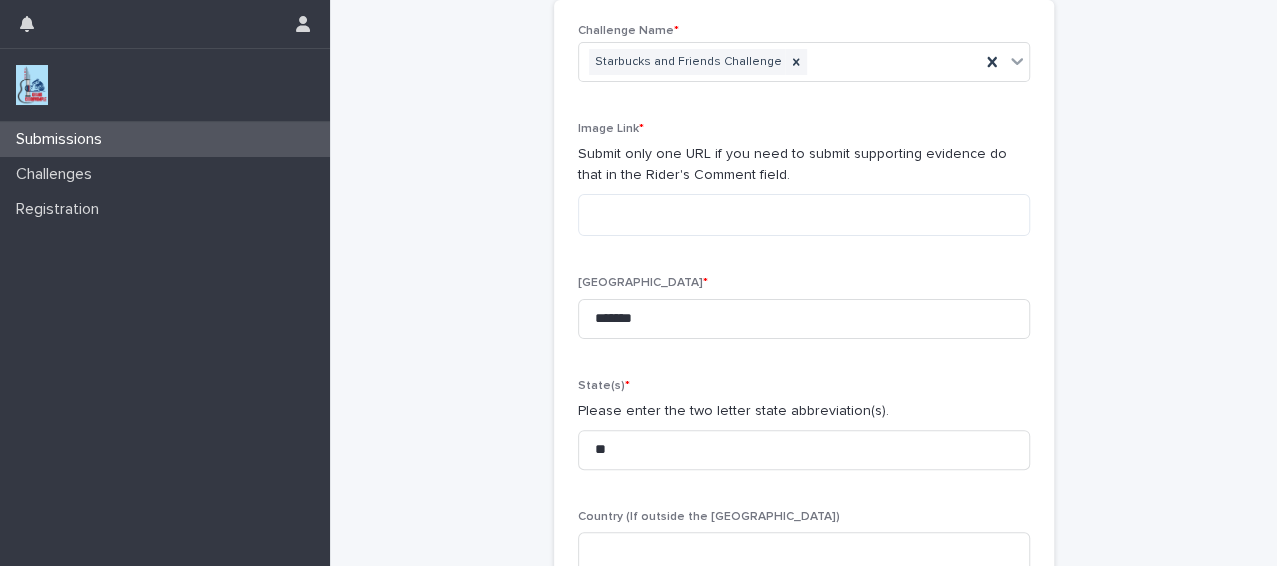 scroll, scrollTop: 72, scrollLeft: 0, axis: vertical 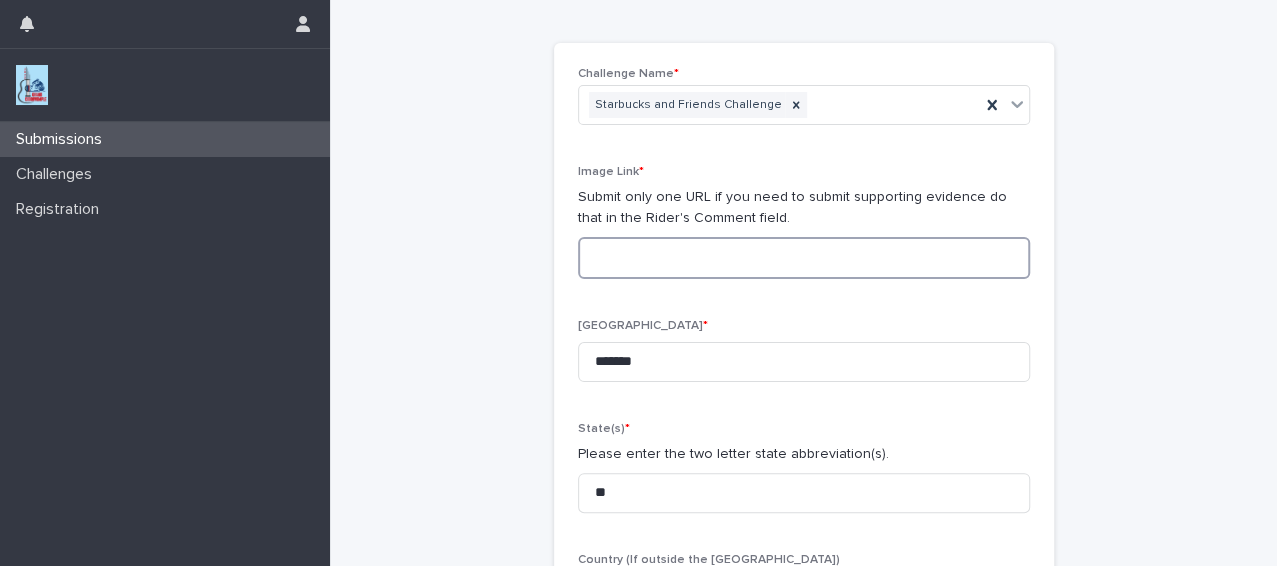 paste on "**********" 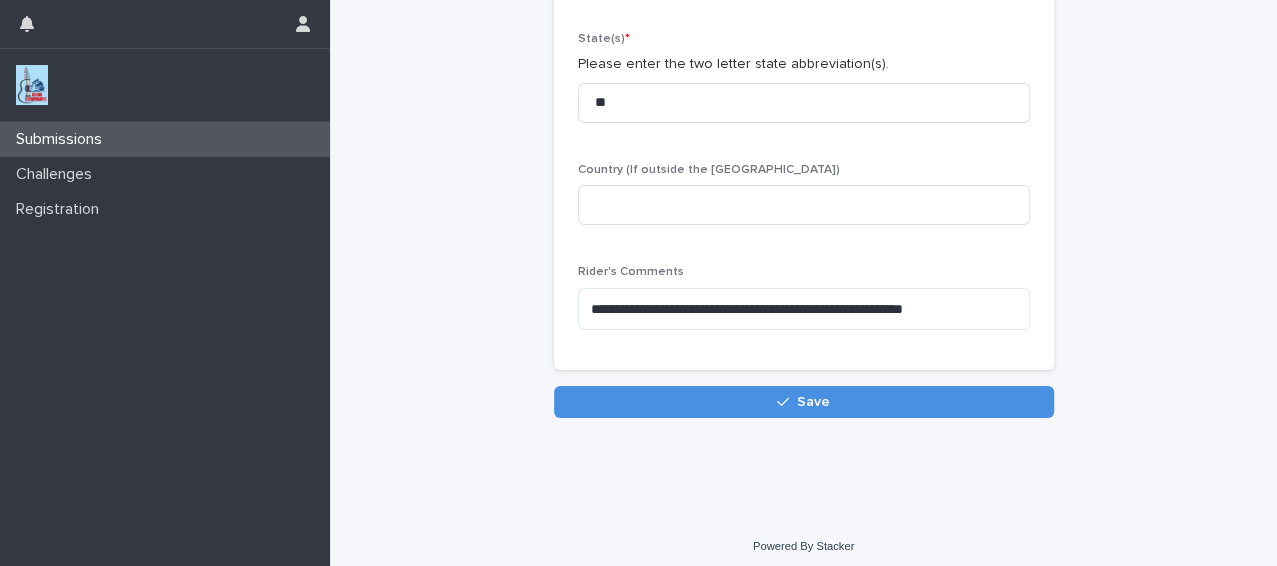 scroll, scrollTop: 504, scrollLeft: 0, axis: vertical 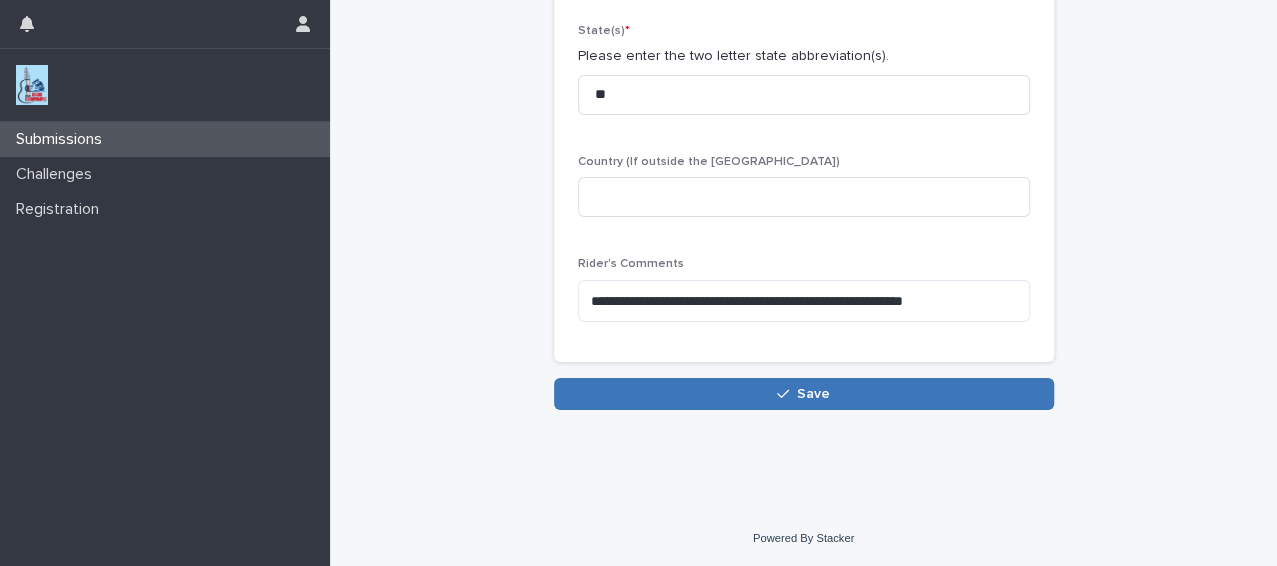 type on "**********" 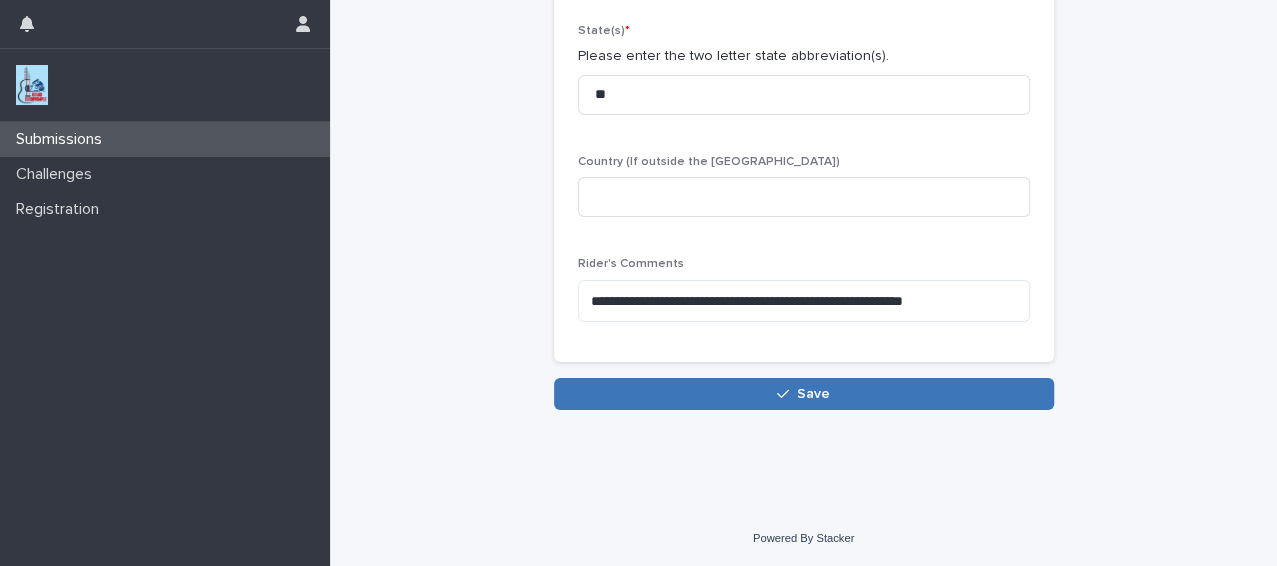 click on "Save" at bounding box center [804, 394] 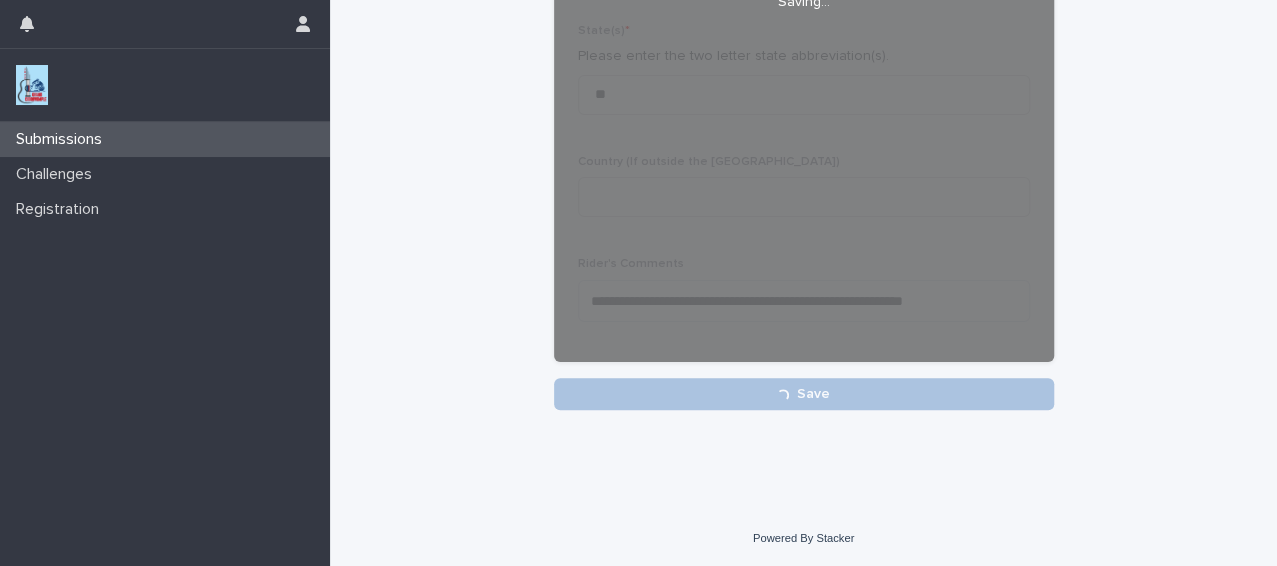 scroll, scrollTop: 504, scrollLeft: 0, axis: vertical 